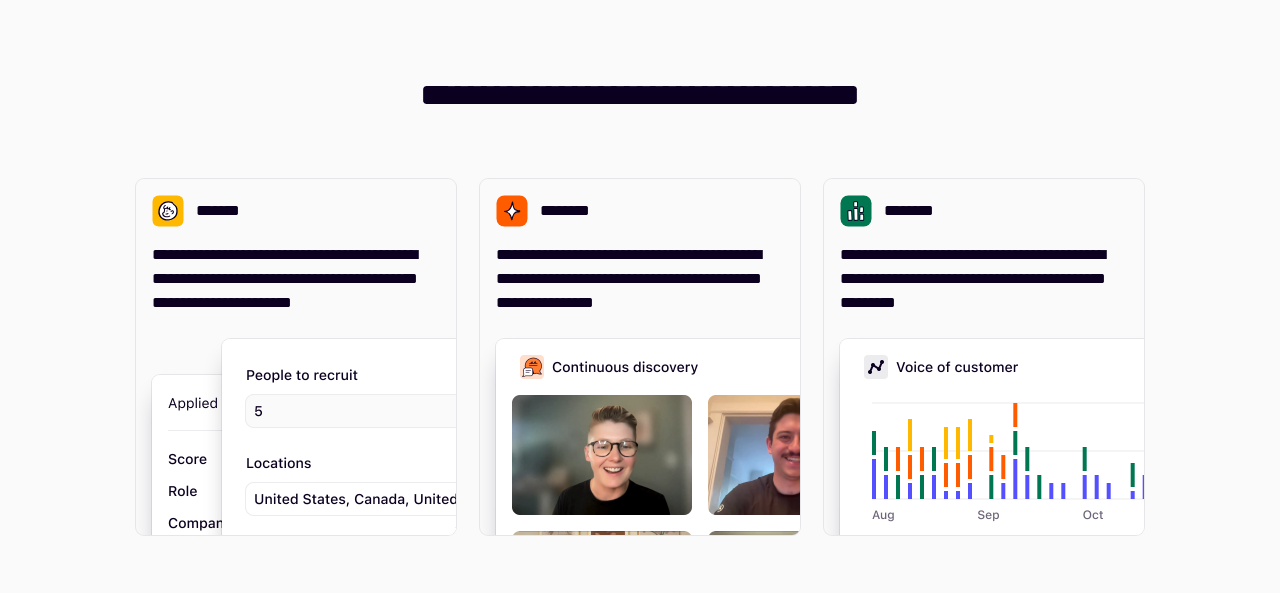 scroll, scrollTop: 0, scrollLeft: 0, axis: both 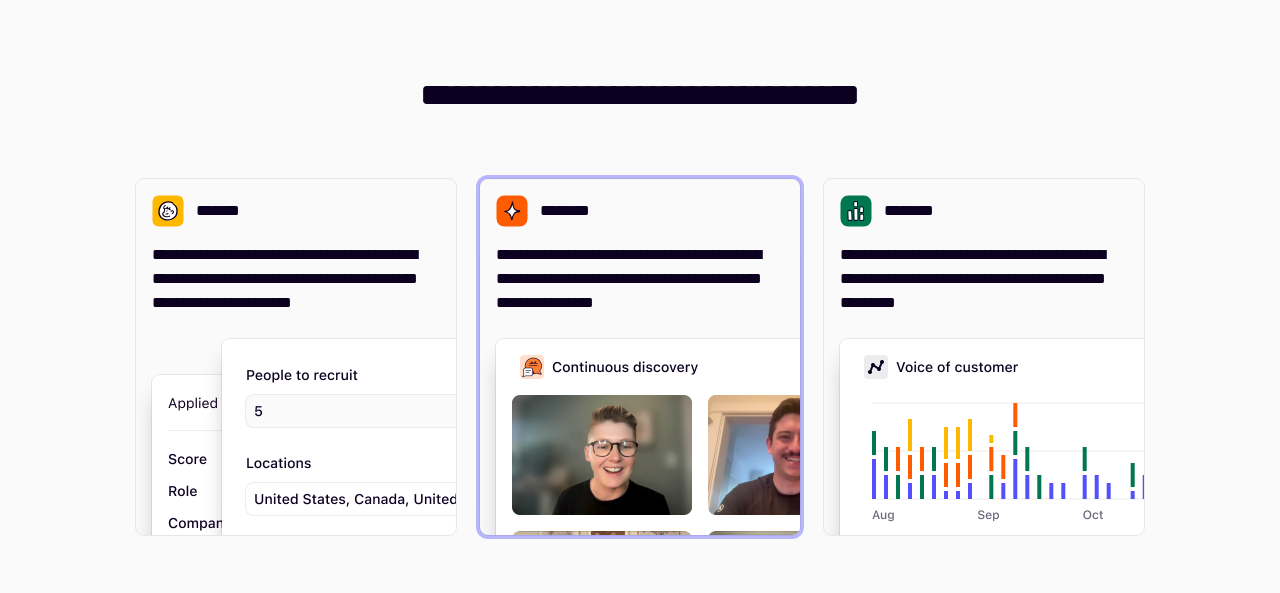 click on "**********" at bounding box center [640, 279] 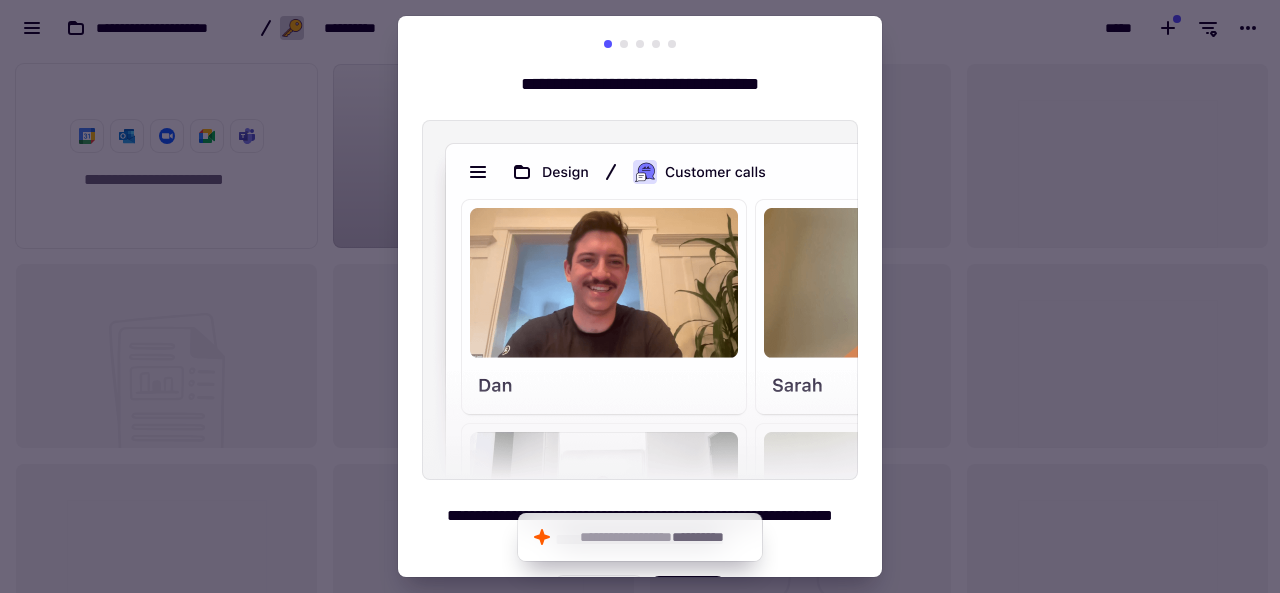 scroll, scrollTop: 522, scrollLeft: 1264, axis: both 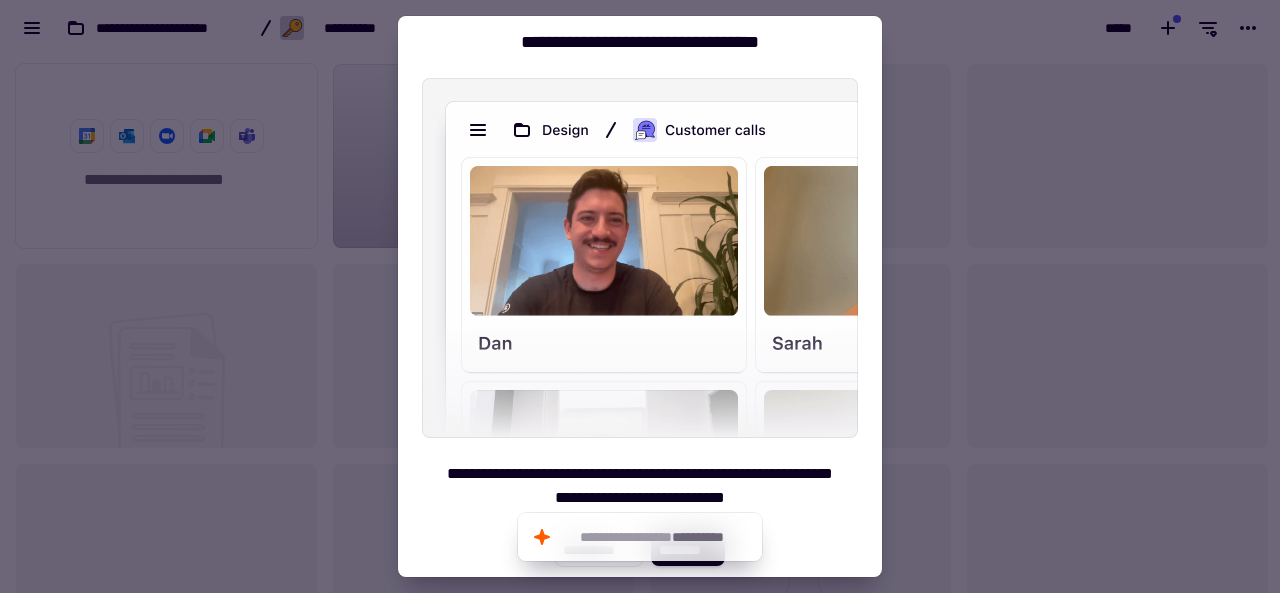 click on "**********" at bounding box center (640, 282) 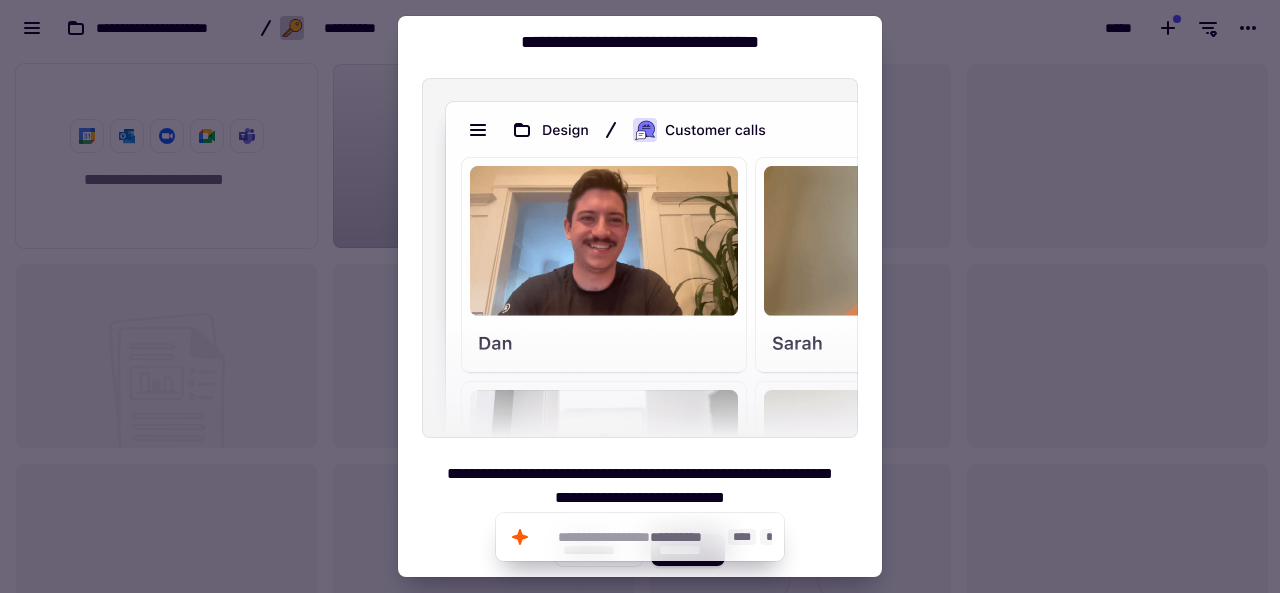 click on "**********" 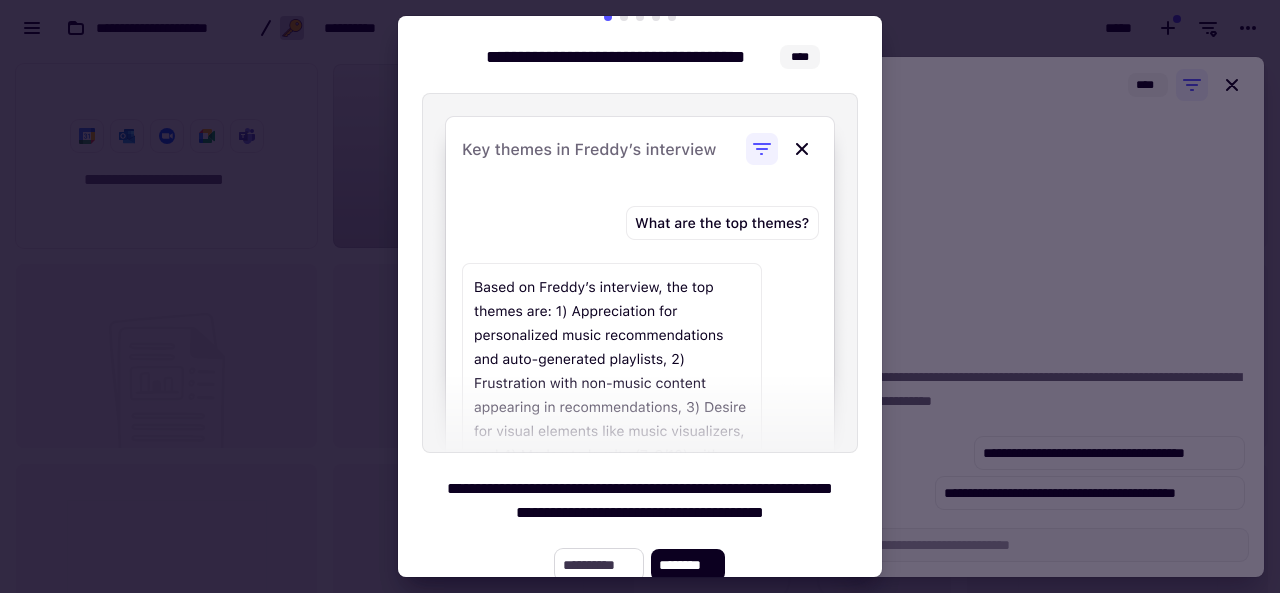 scroll, scrollTop: 42, scrollLeft: 0, axis: vertical 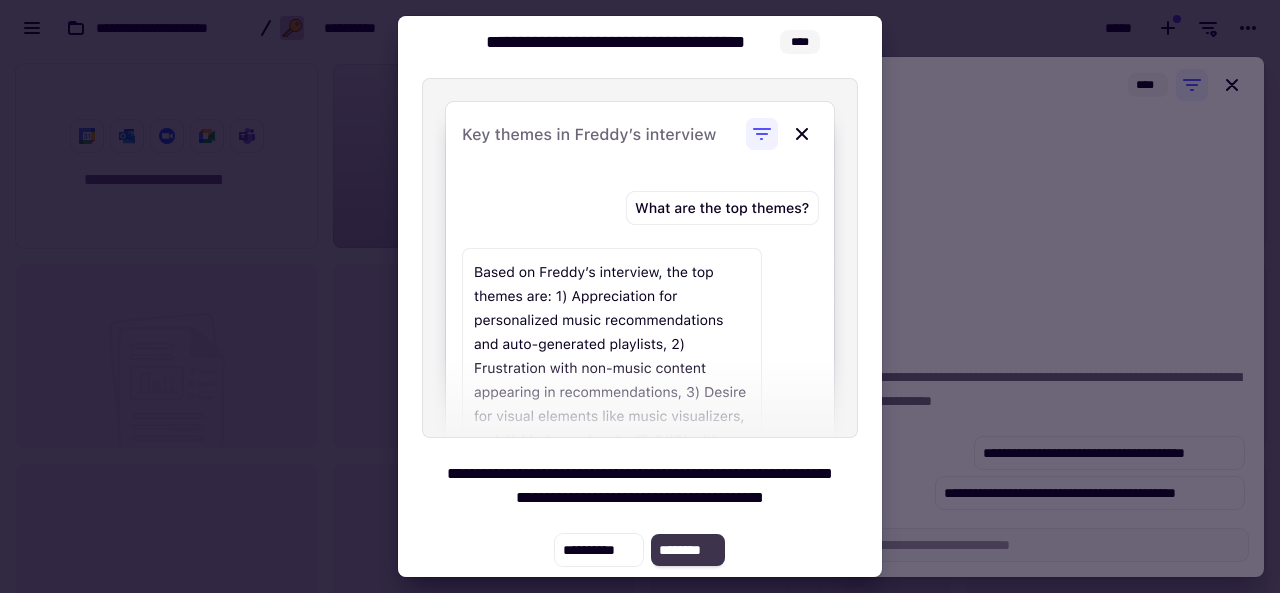 click on "********" 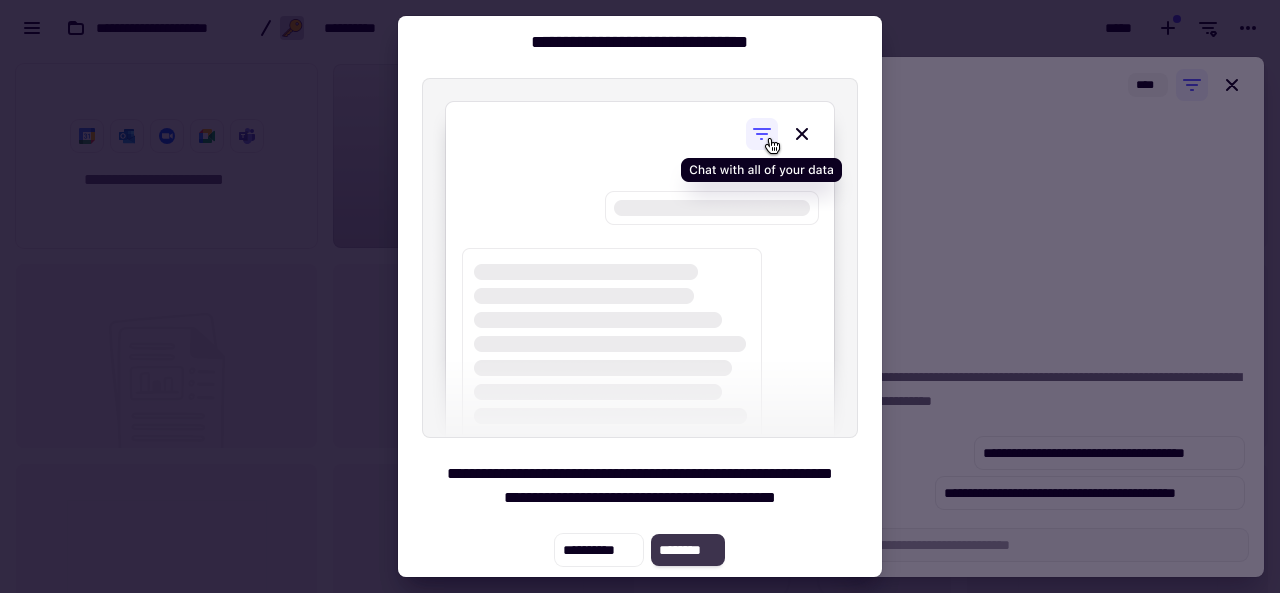 click on "********" 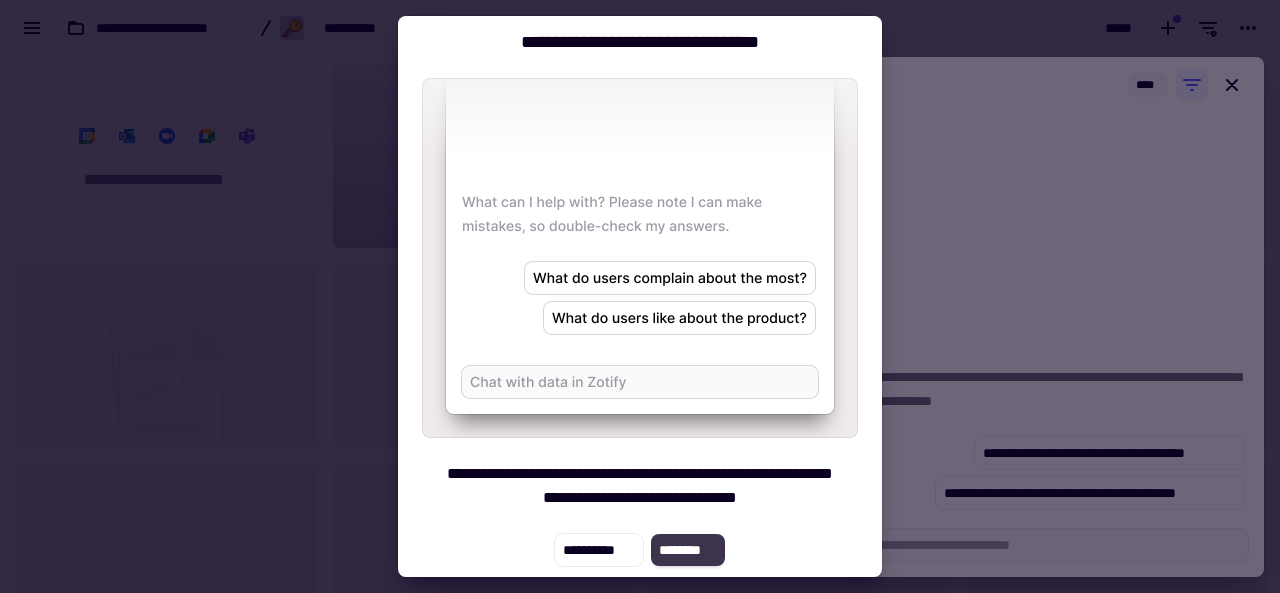 click on "********" 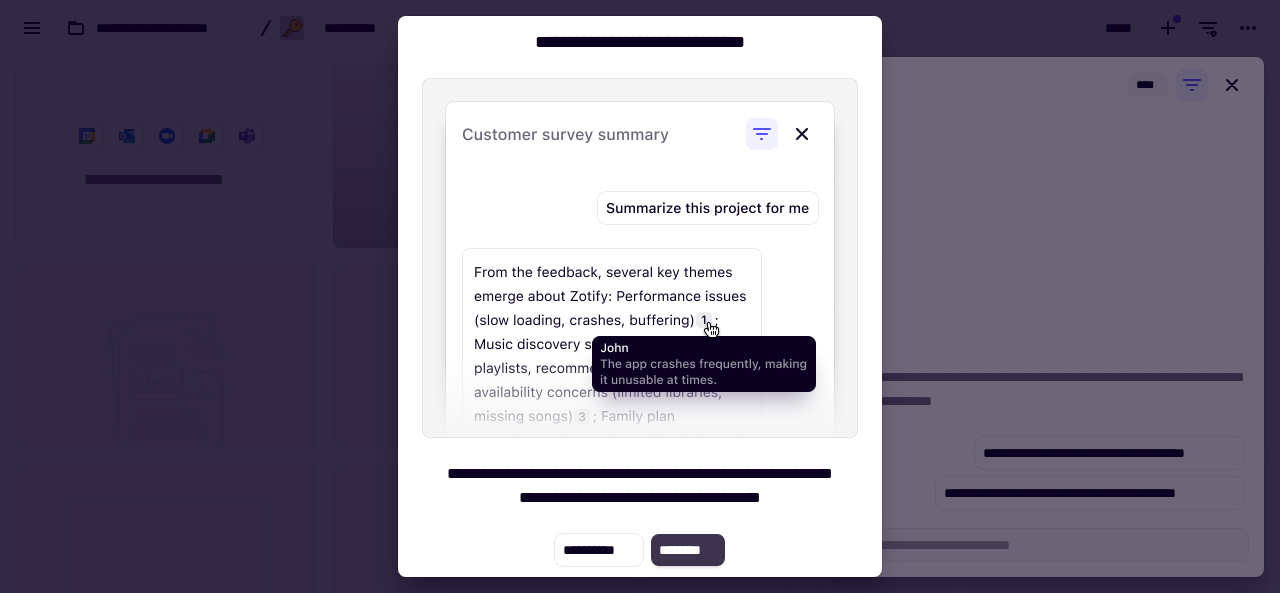 click on "********" 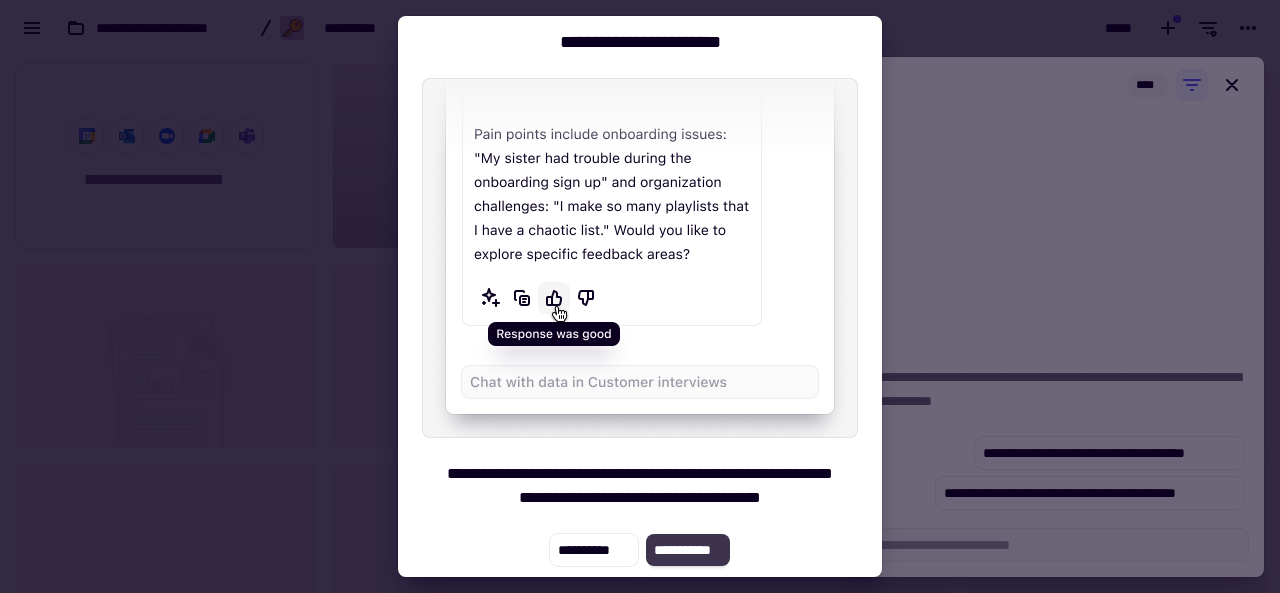 click on "**********" 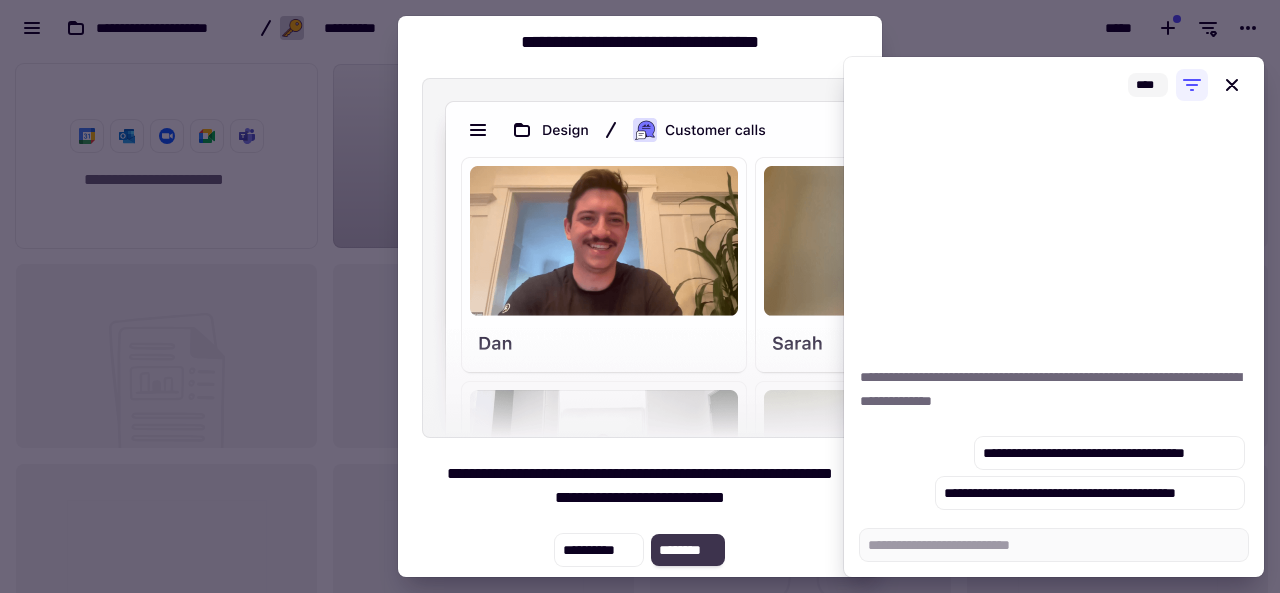 type on "*" 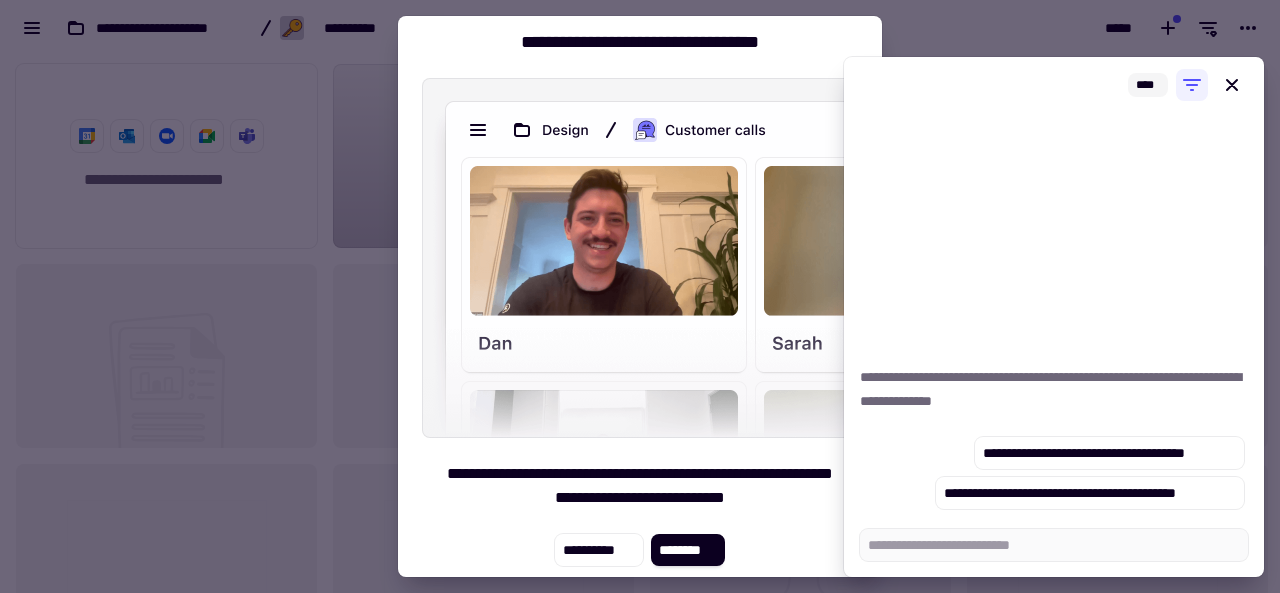 click on "****" at bounding box center [1054, 85] 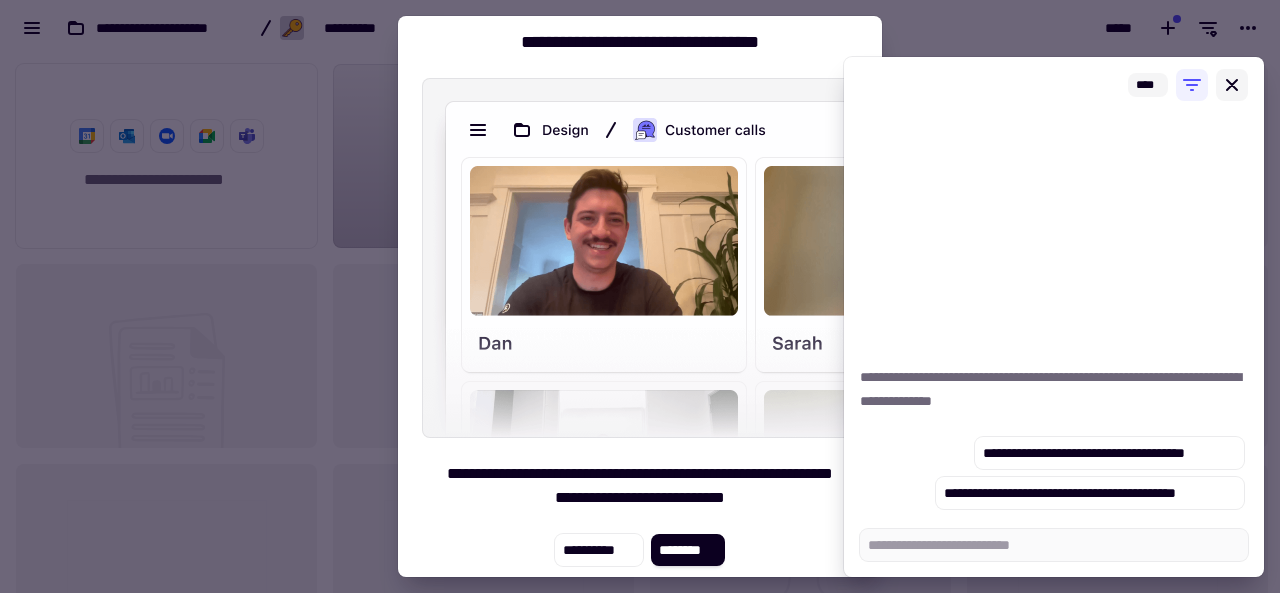 drag, startPoint x: 1238, startPoint y: 84, endPoint x: 1228, endPoint y: 85, distance: 10.049875 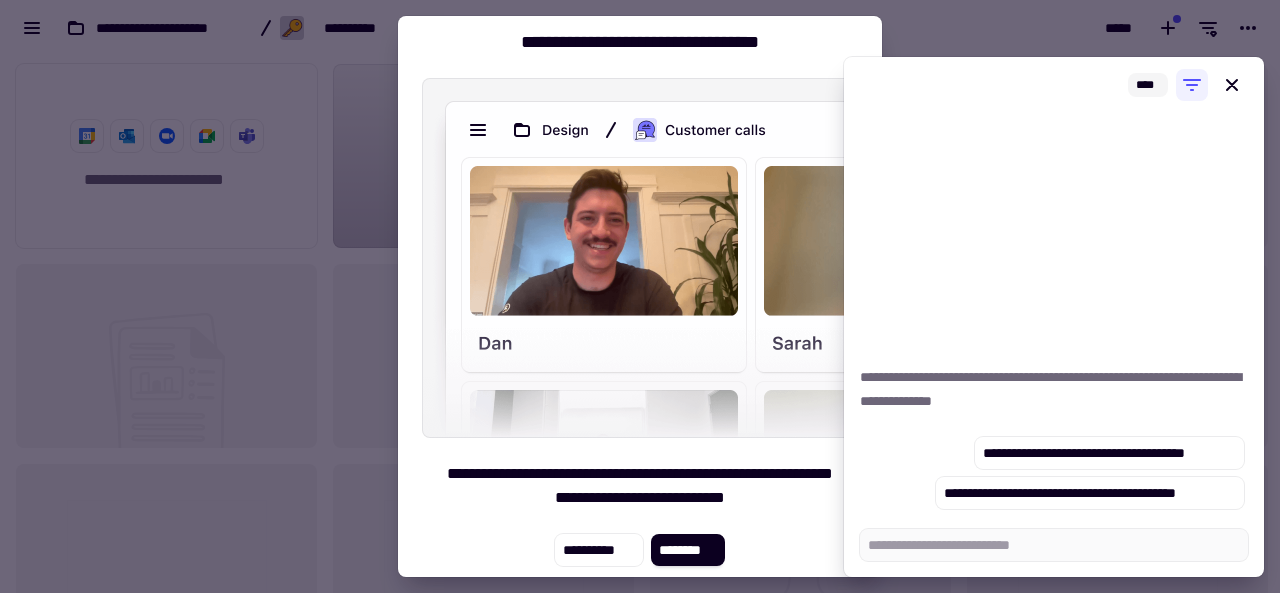 click 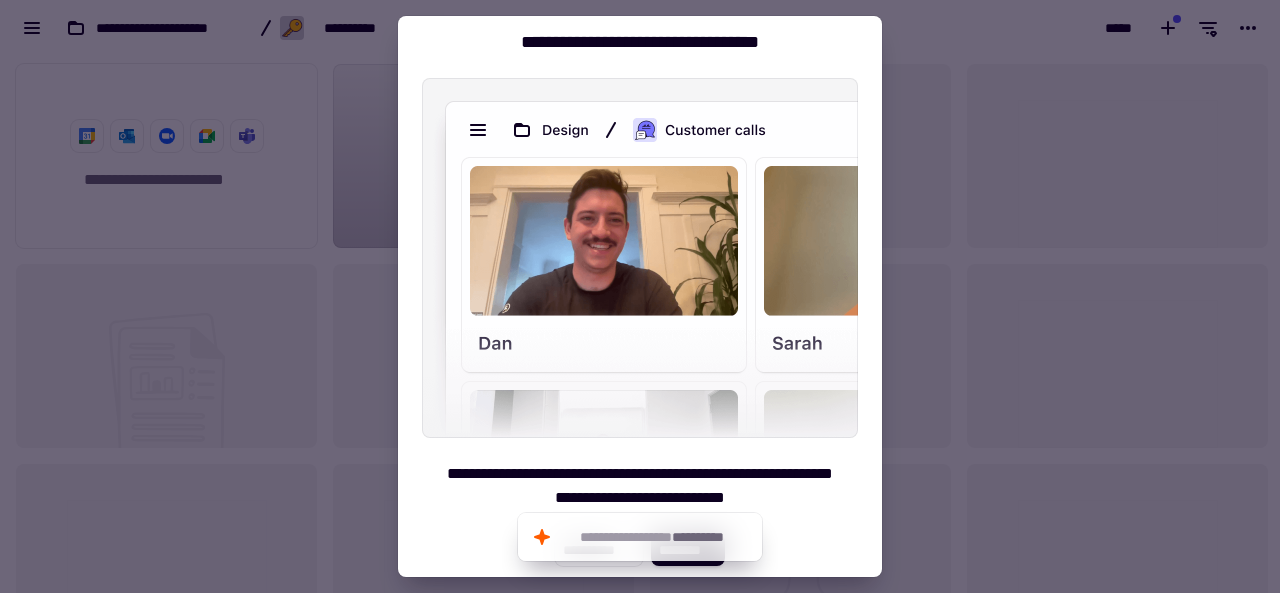 click at bounding box center (640, 296) 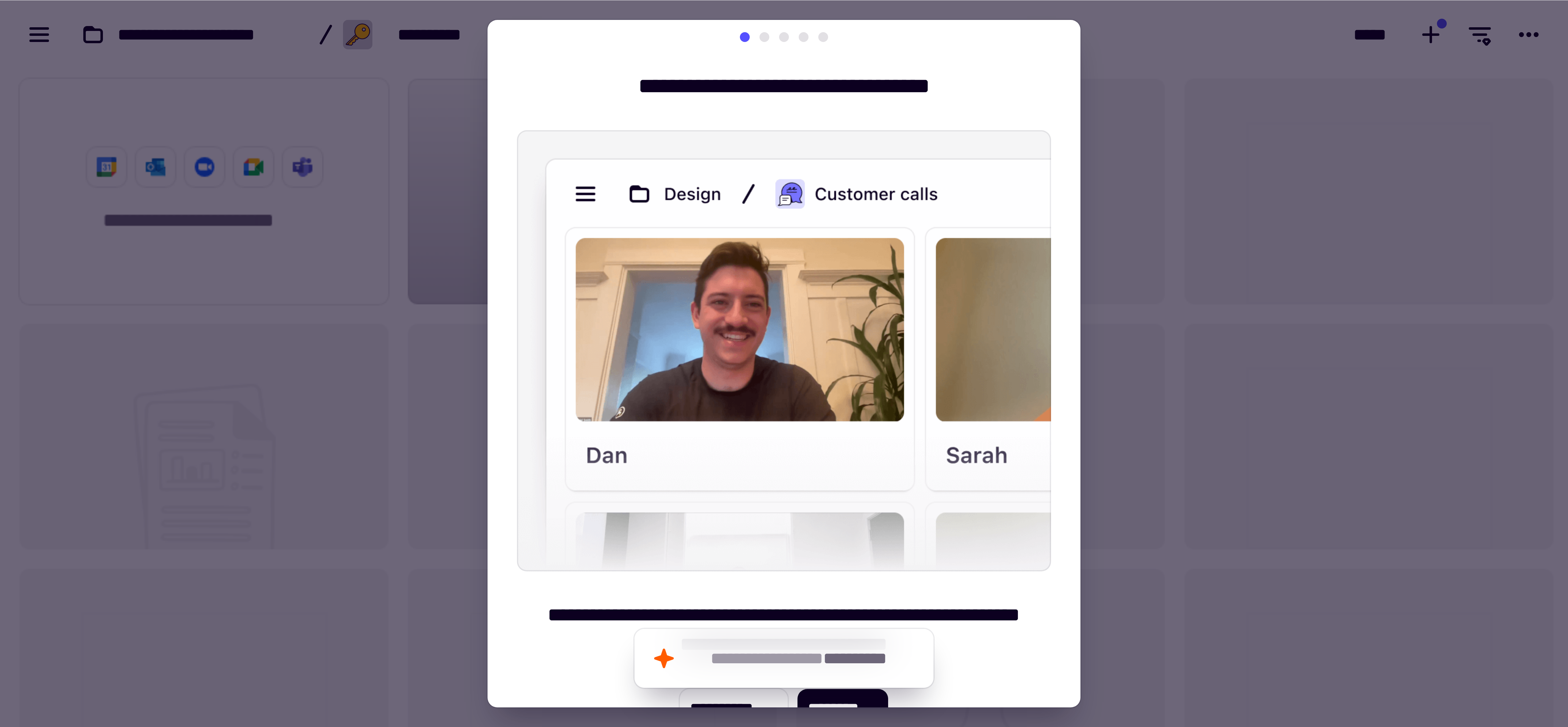 scroll, scrollTop: 0, scrollLeft: 0, axis: both 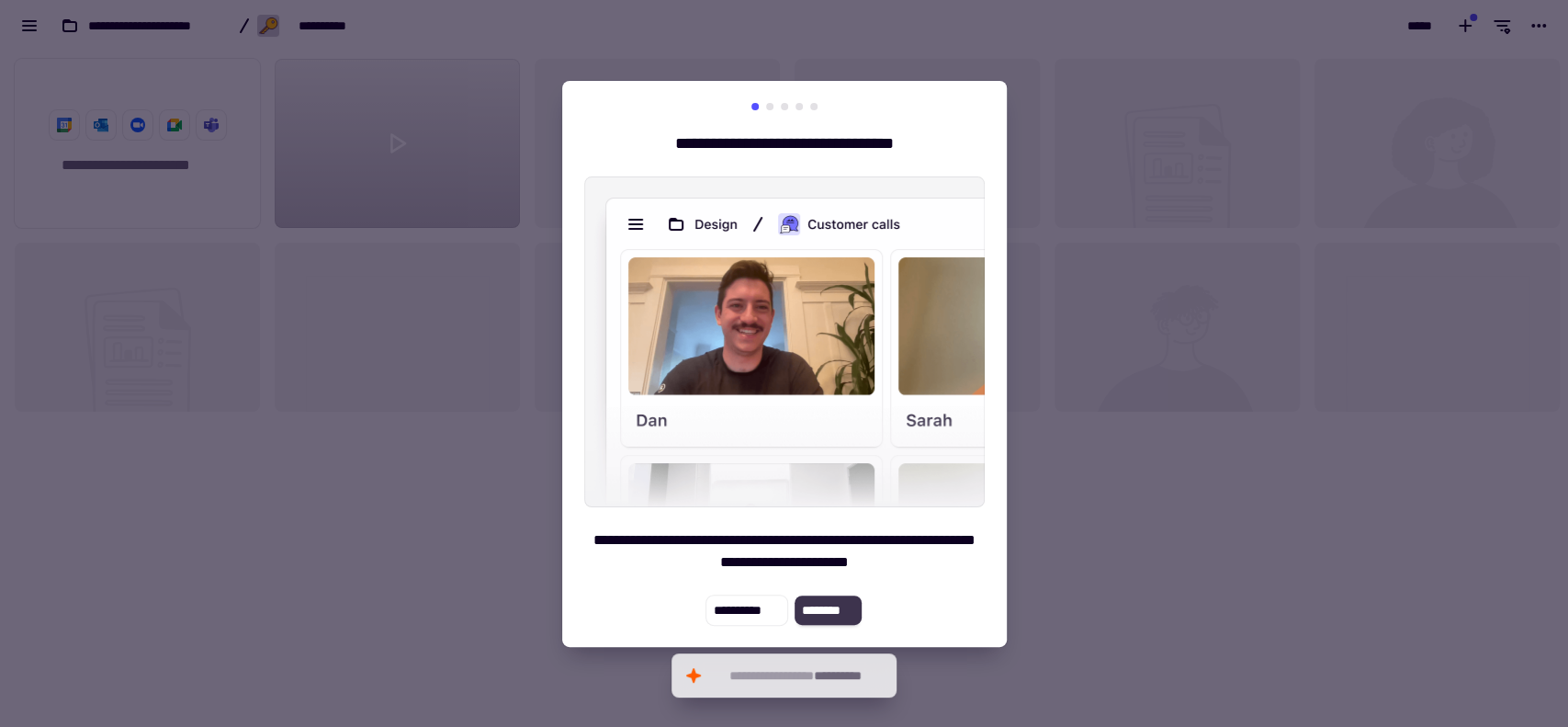 click on "********" 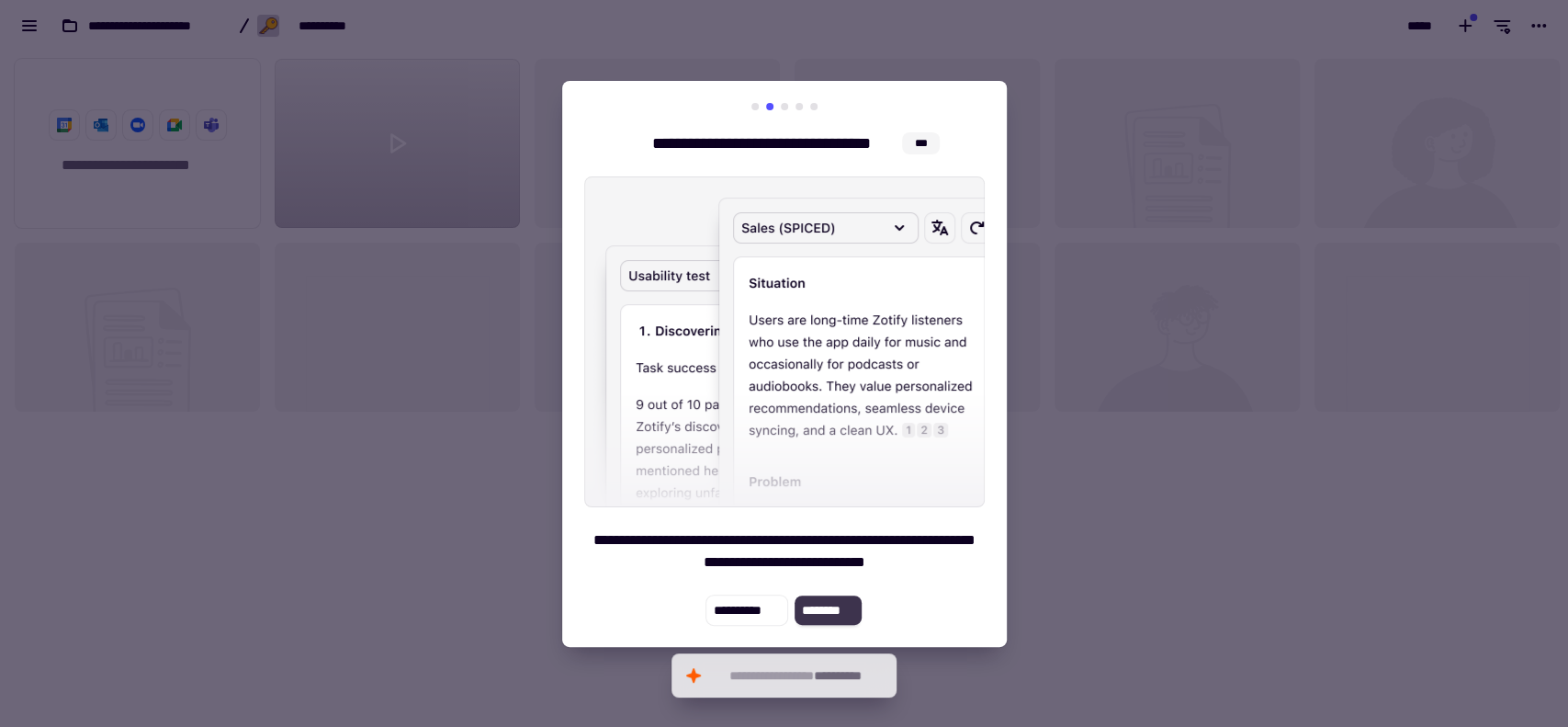 click on "********" 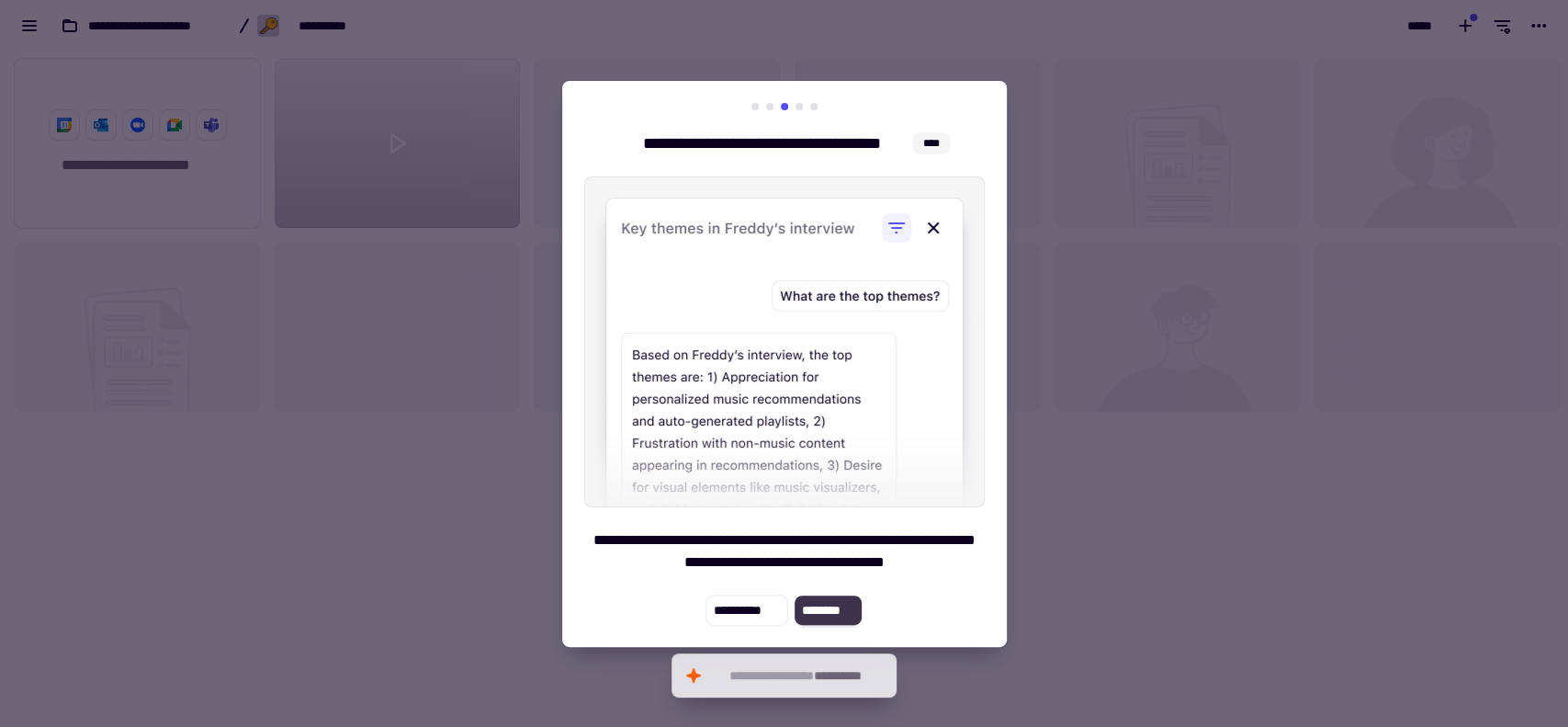 click on "********" 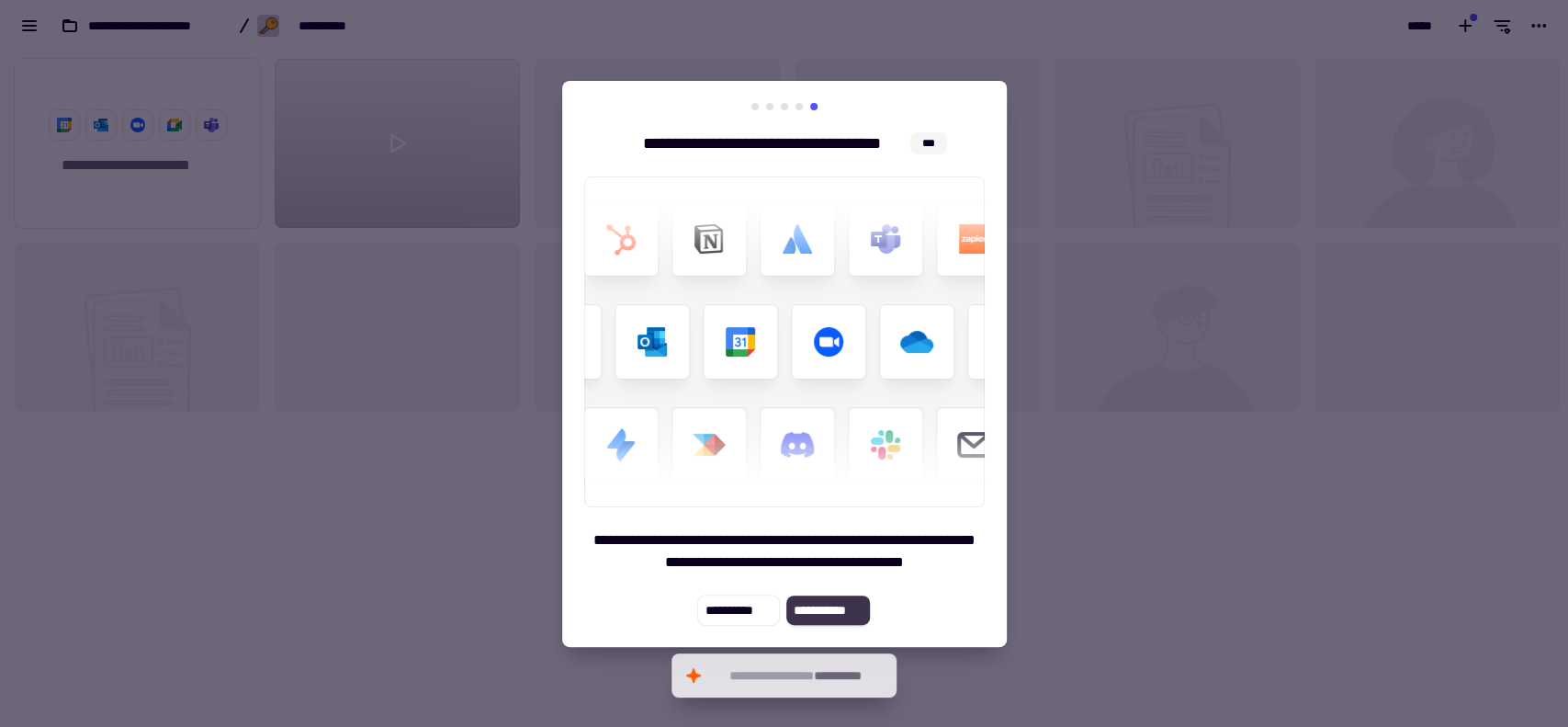 click on "**********" 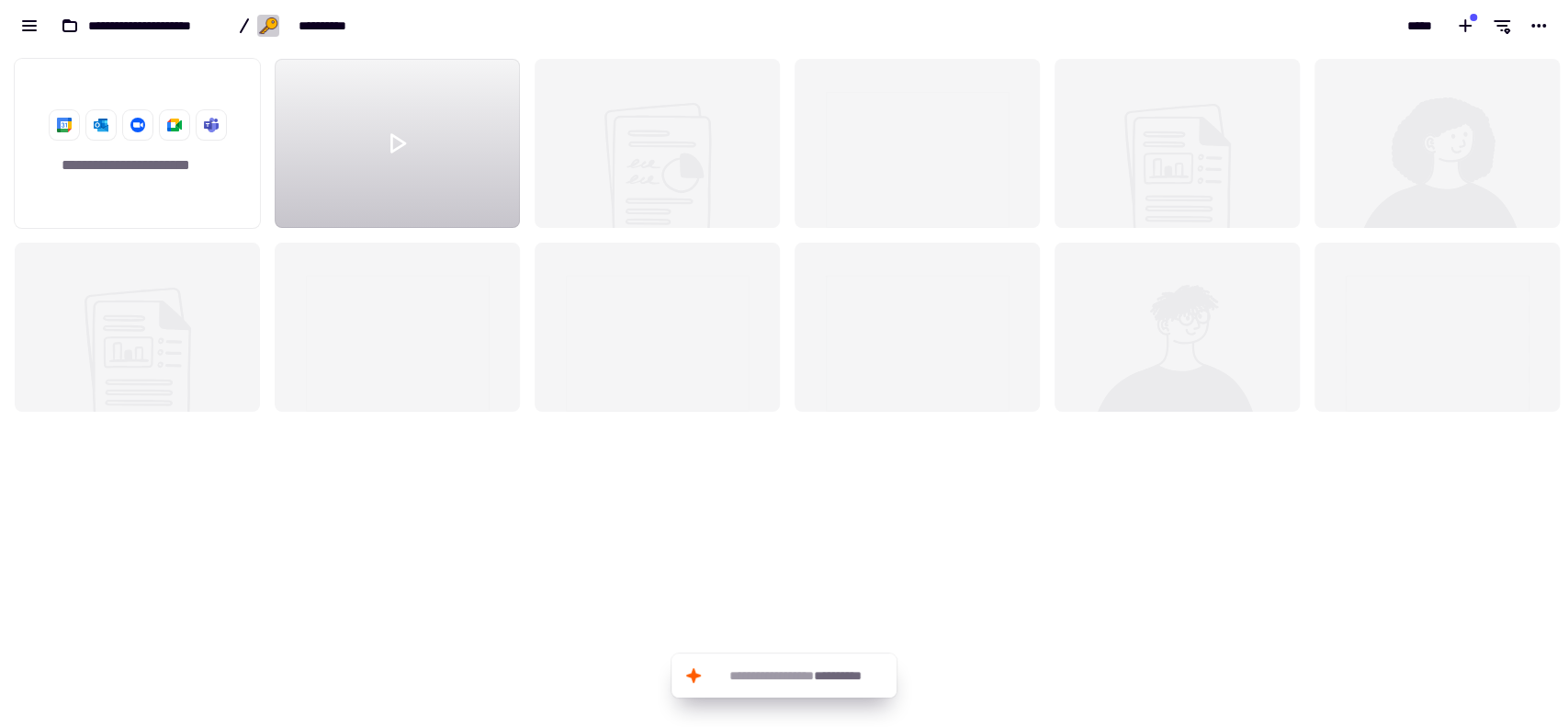 click on "**********" 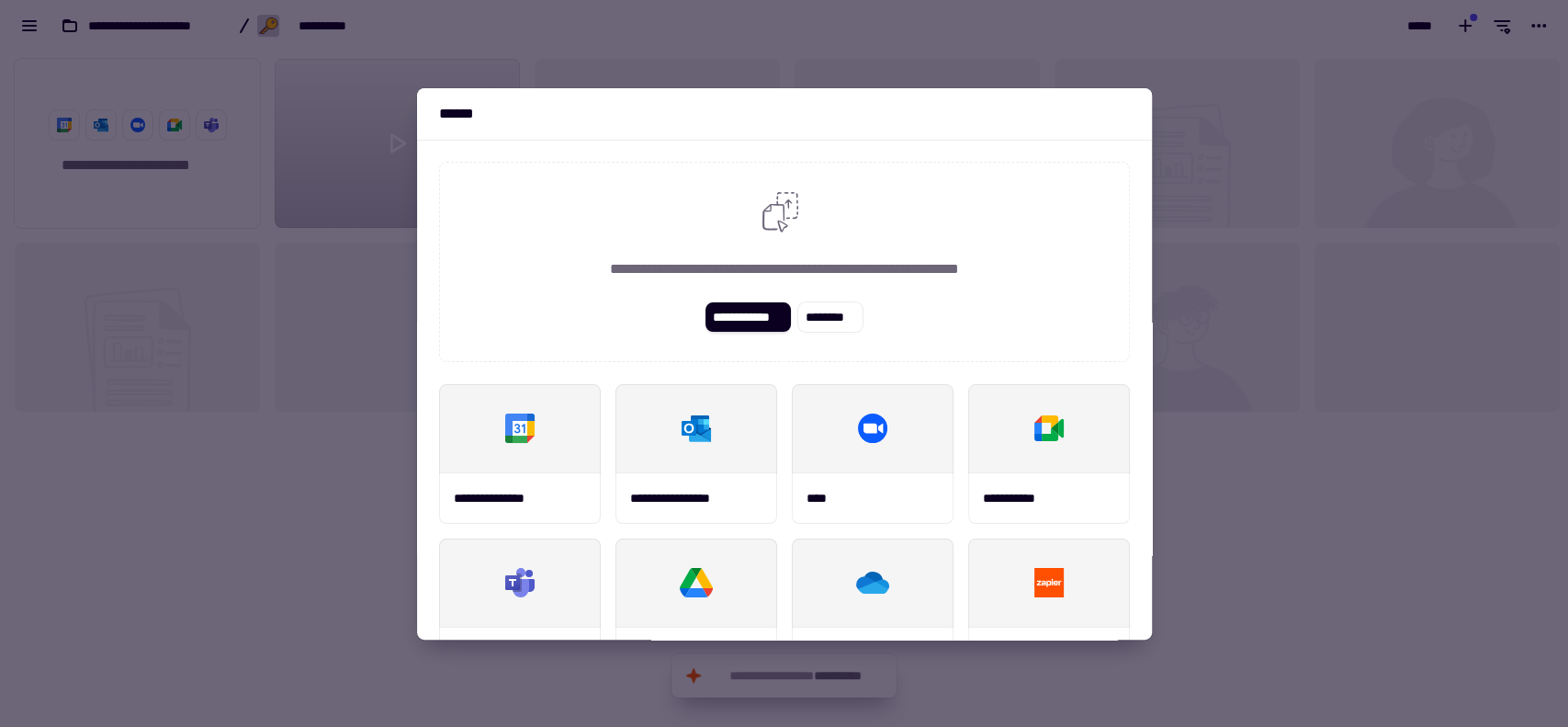 click on "**********" at bounding box center (784, 363) 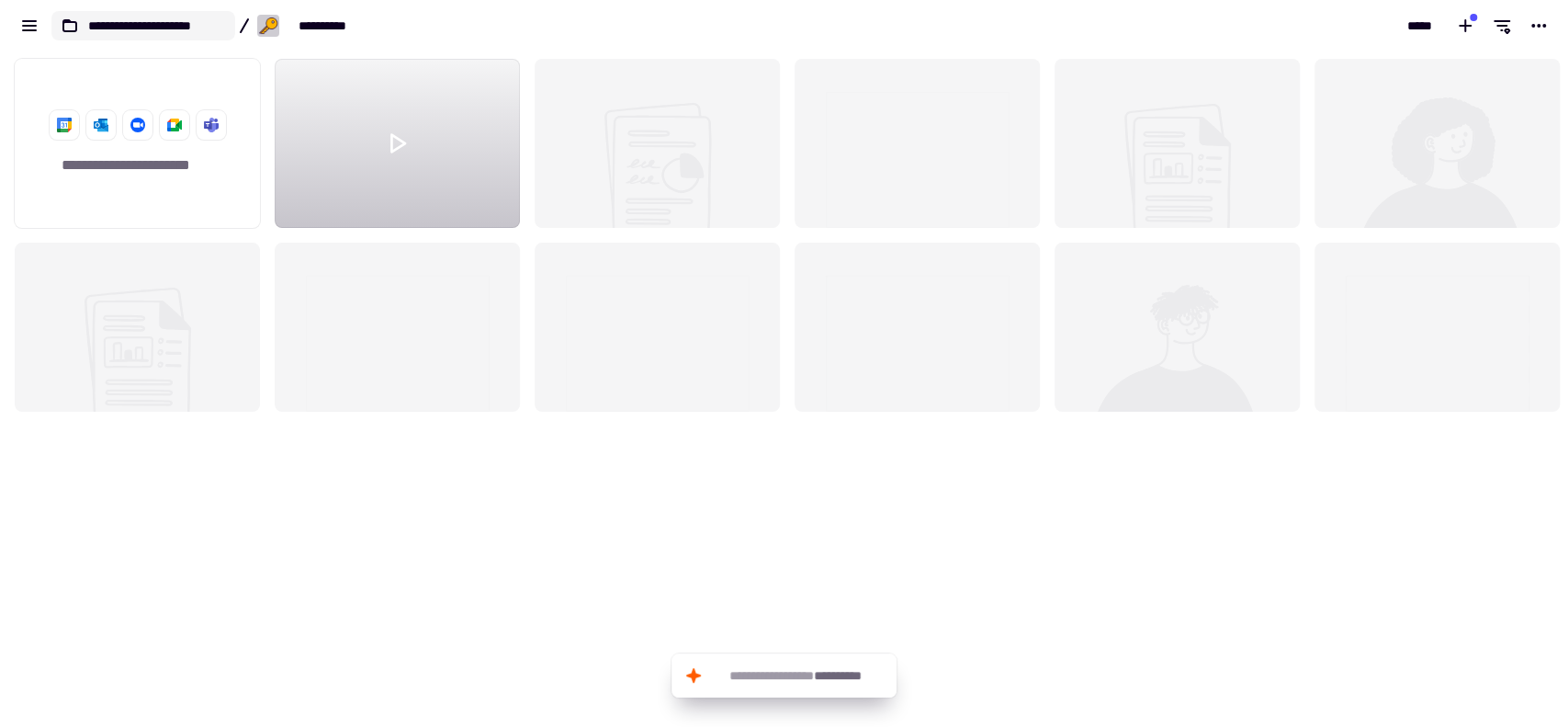 click on "**********" 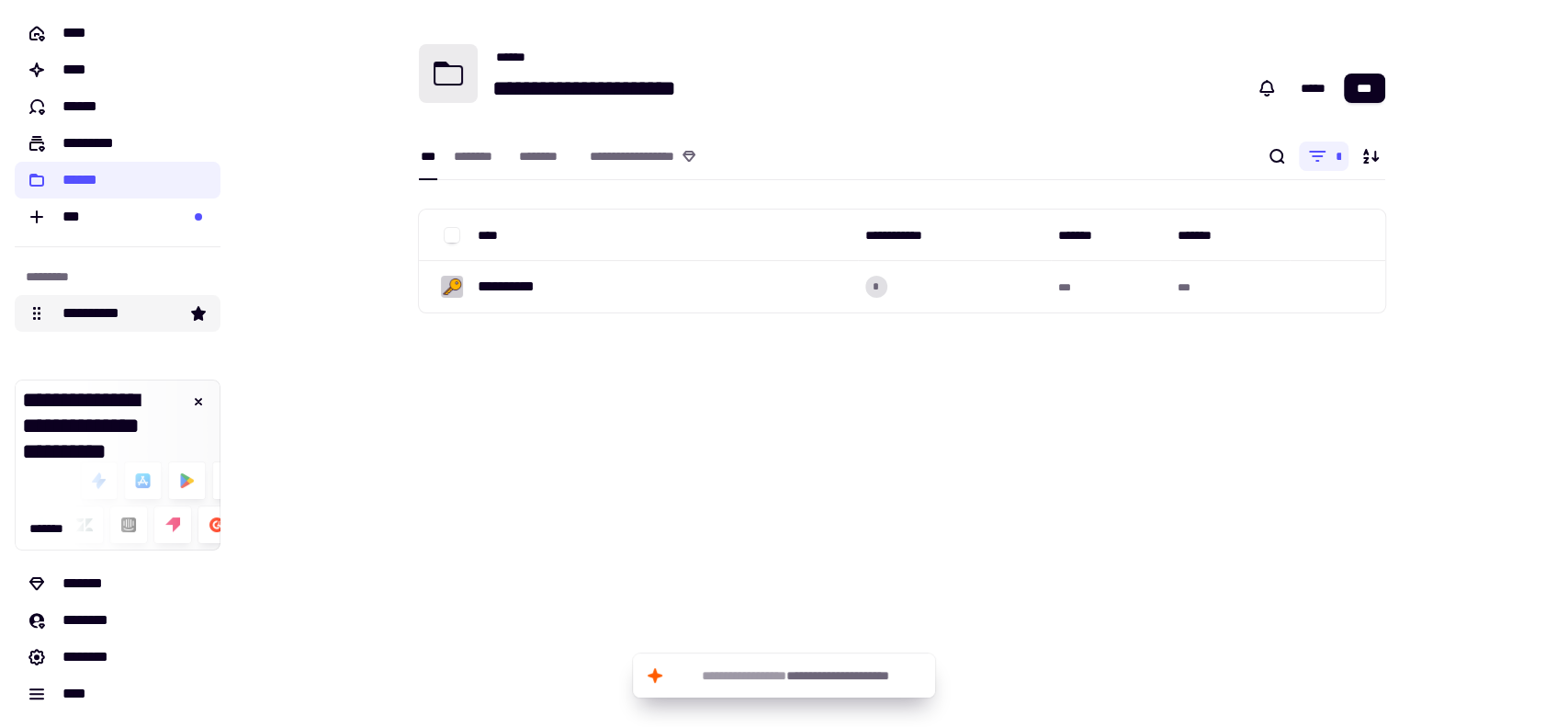 click on "**********" 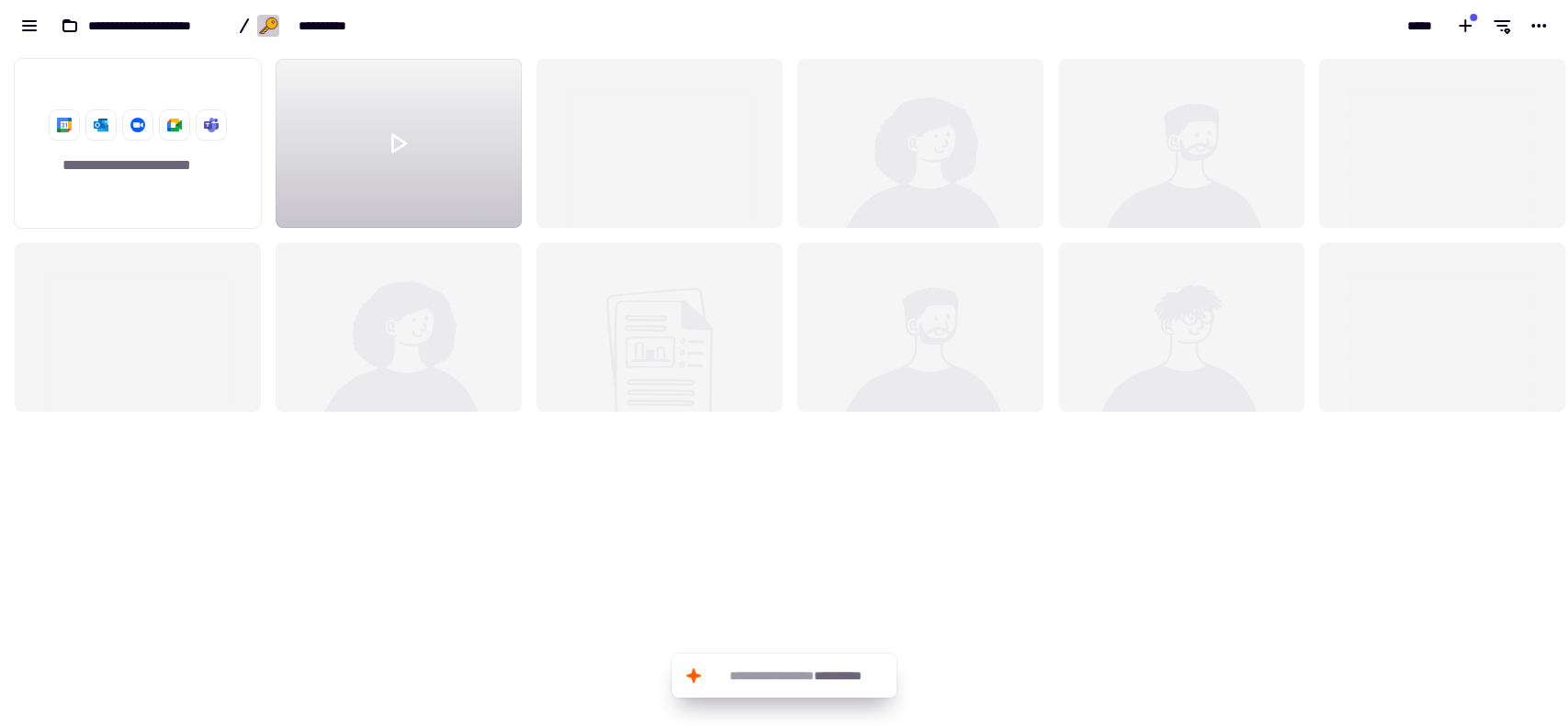 scroll, scrollTop: 19, scrollLeft: 20, axis: both 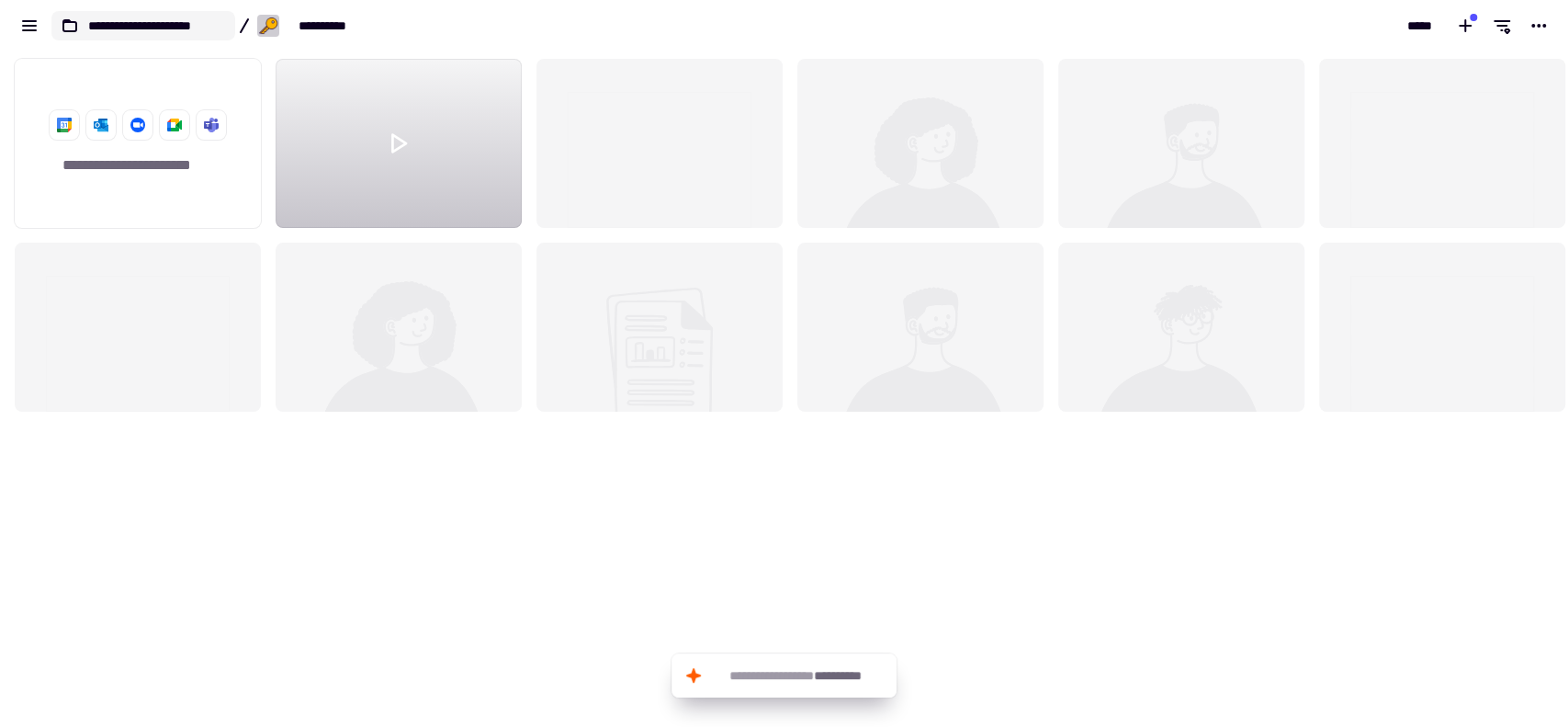 click on "**********" 